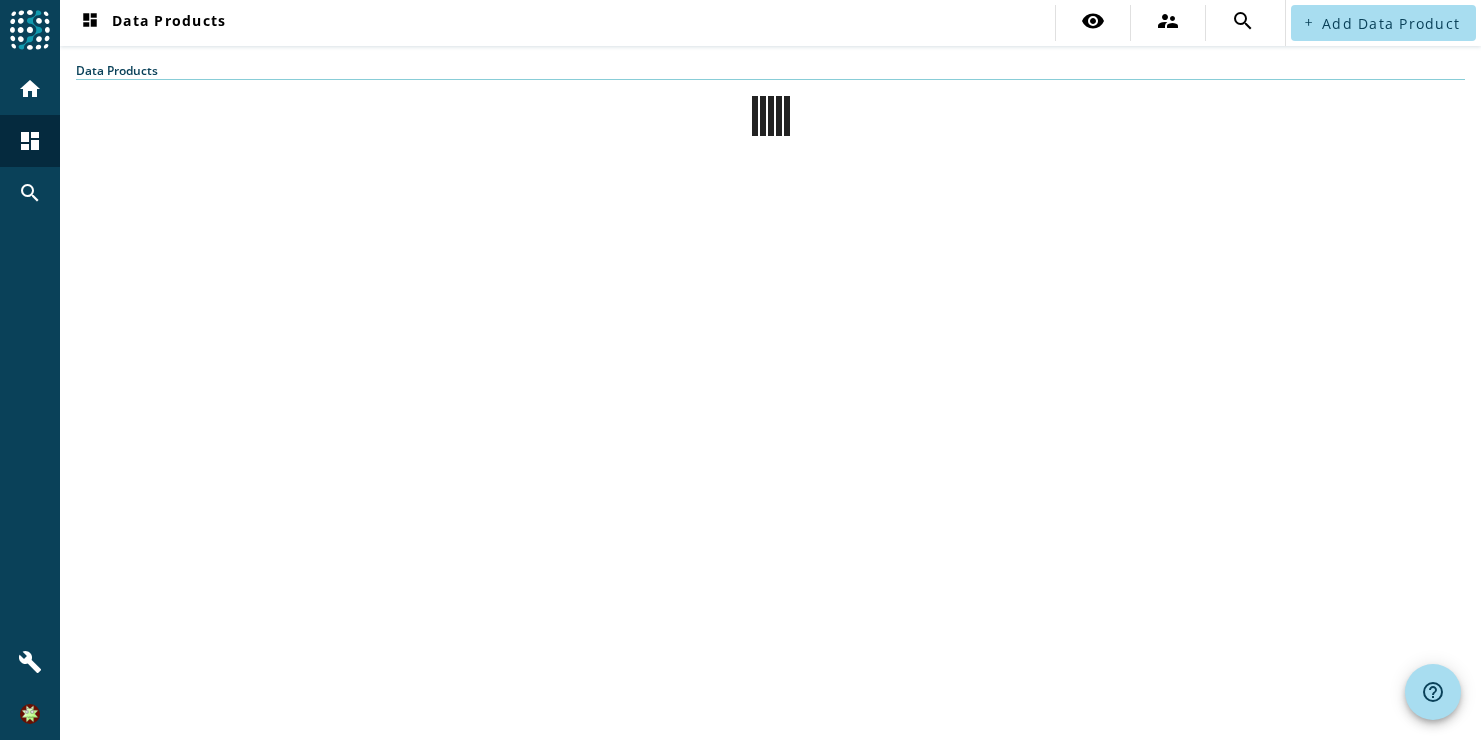 scroll, scrollTop: 0, scrollLeft: 0, axis: both 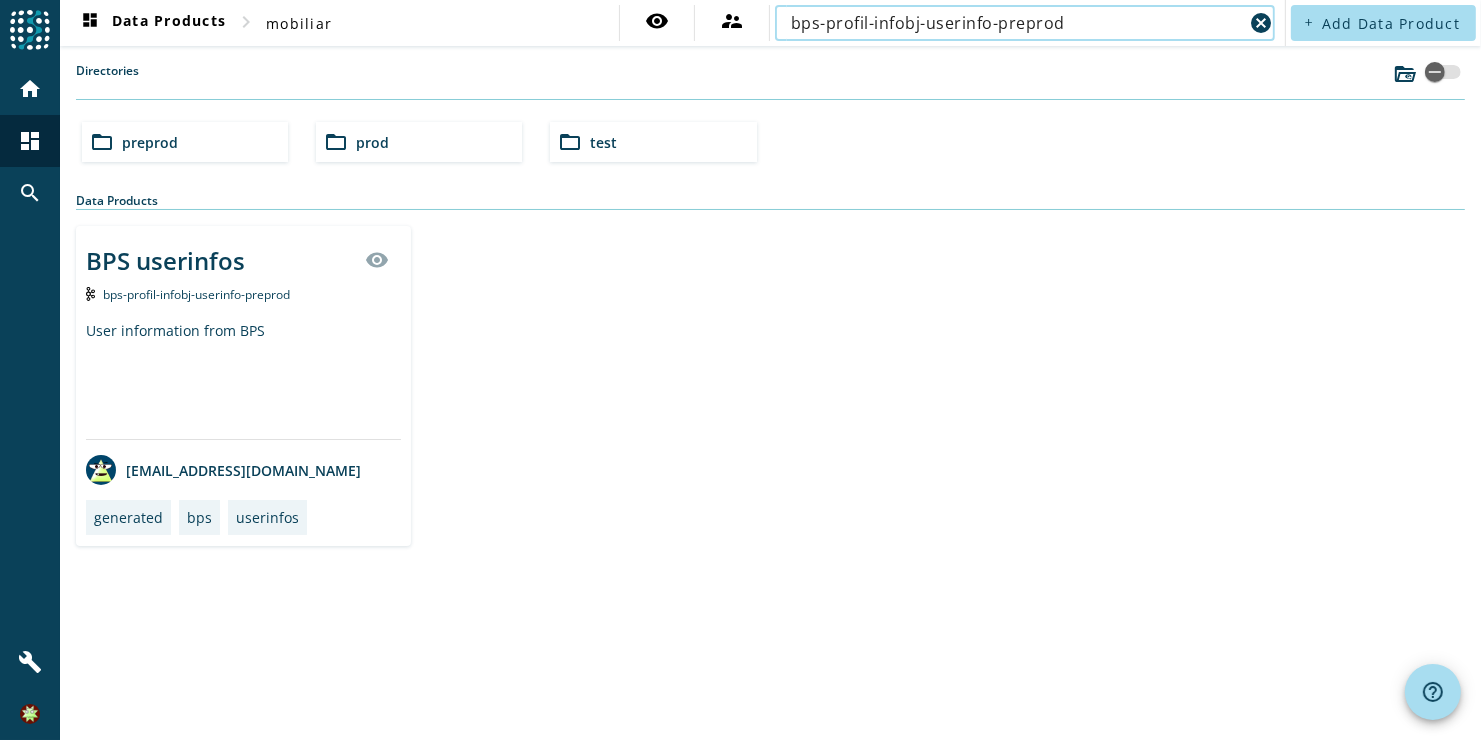 click on "bps-profil-infobj-userinfo-preprod" at bounding box center (1017, 23) 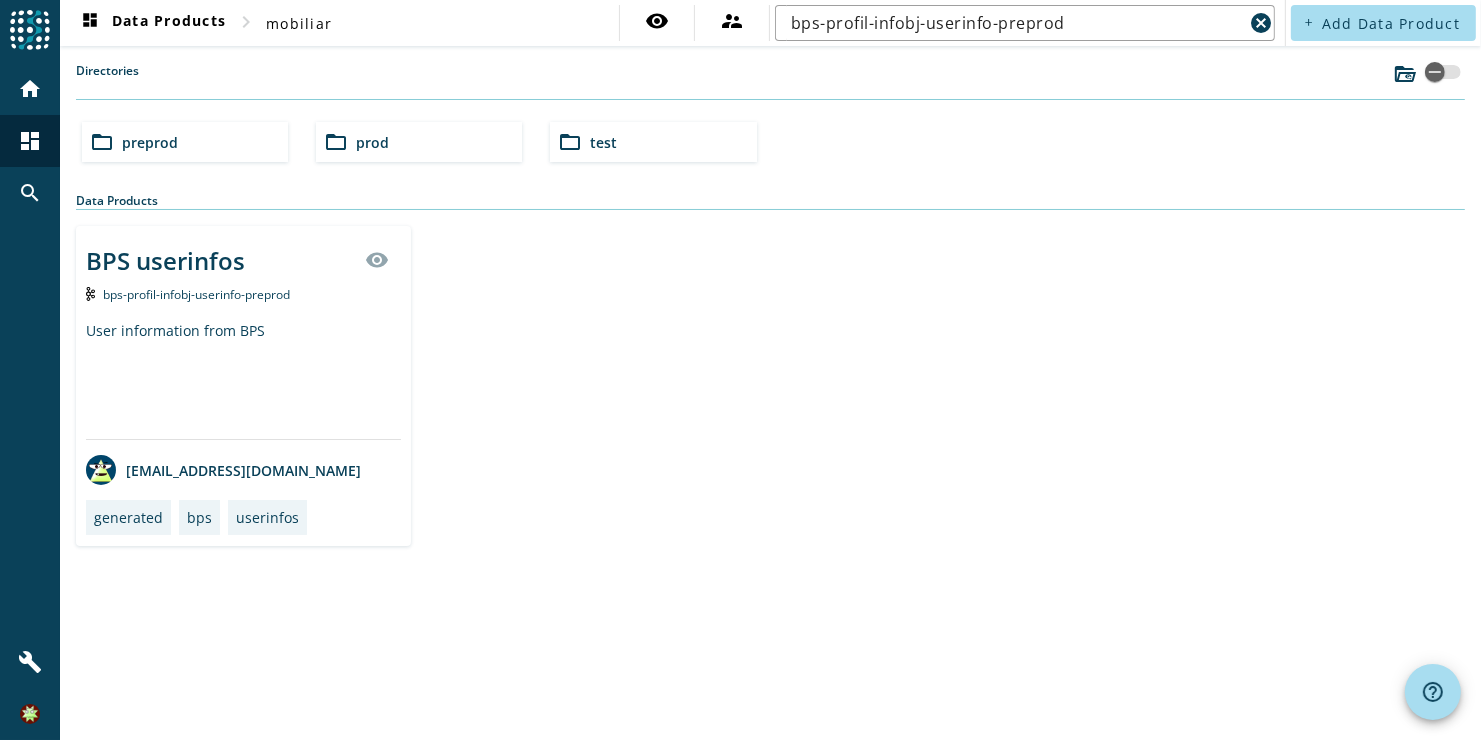 click on "BPS userinfos   visibility" 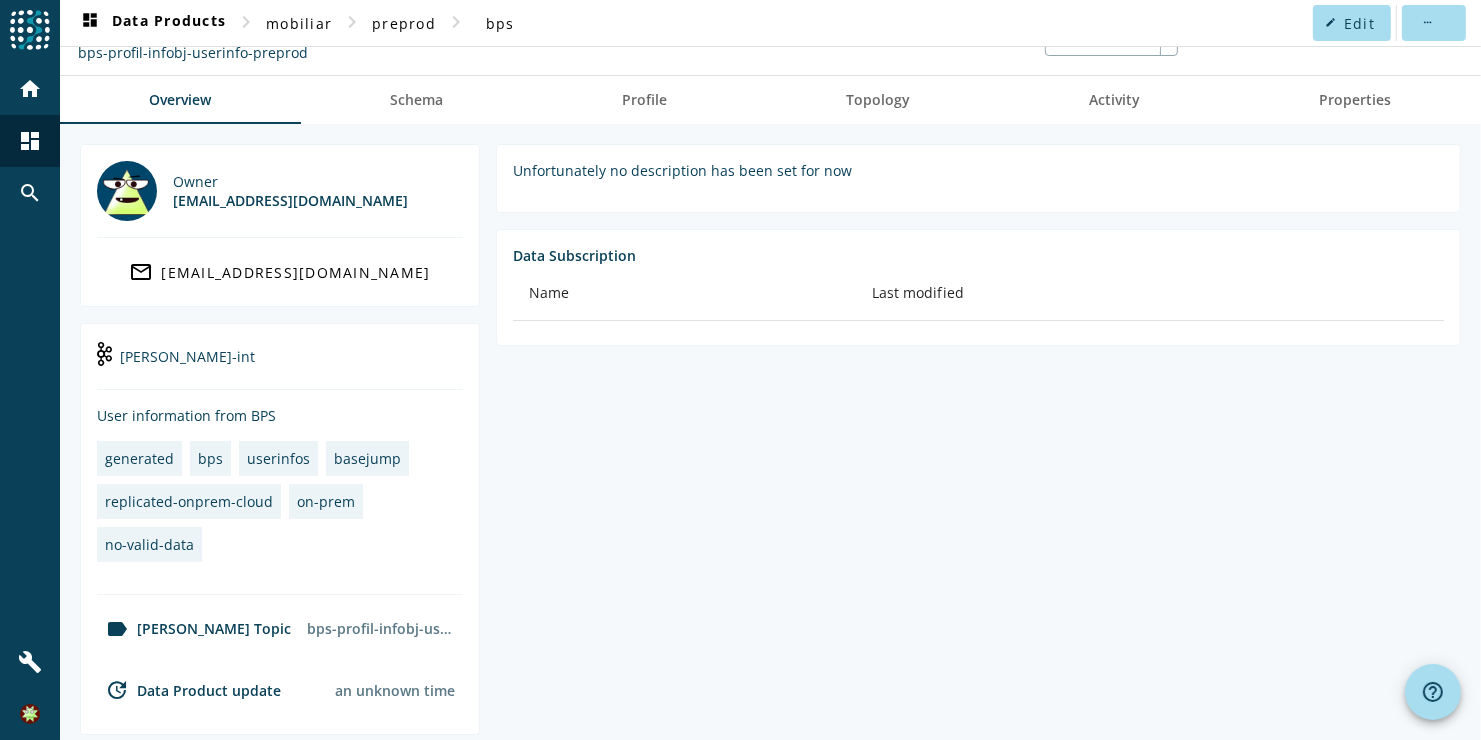 scroll, scrollTop: 0, scrollLeft: 0, axis: both 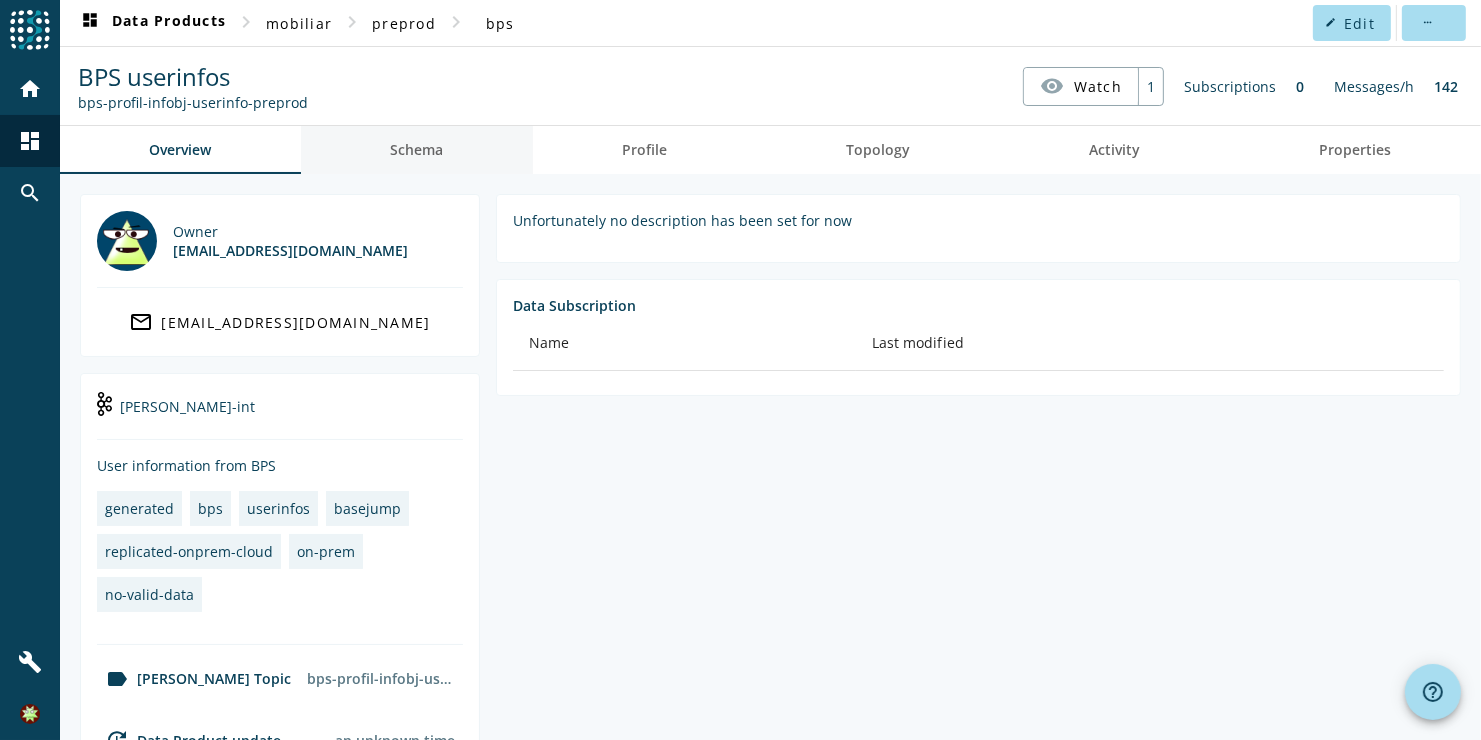 click on "Schema" at bounding box center (417, 150) 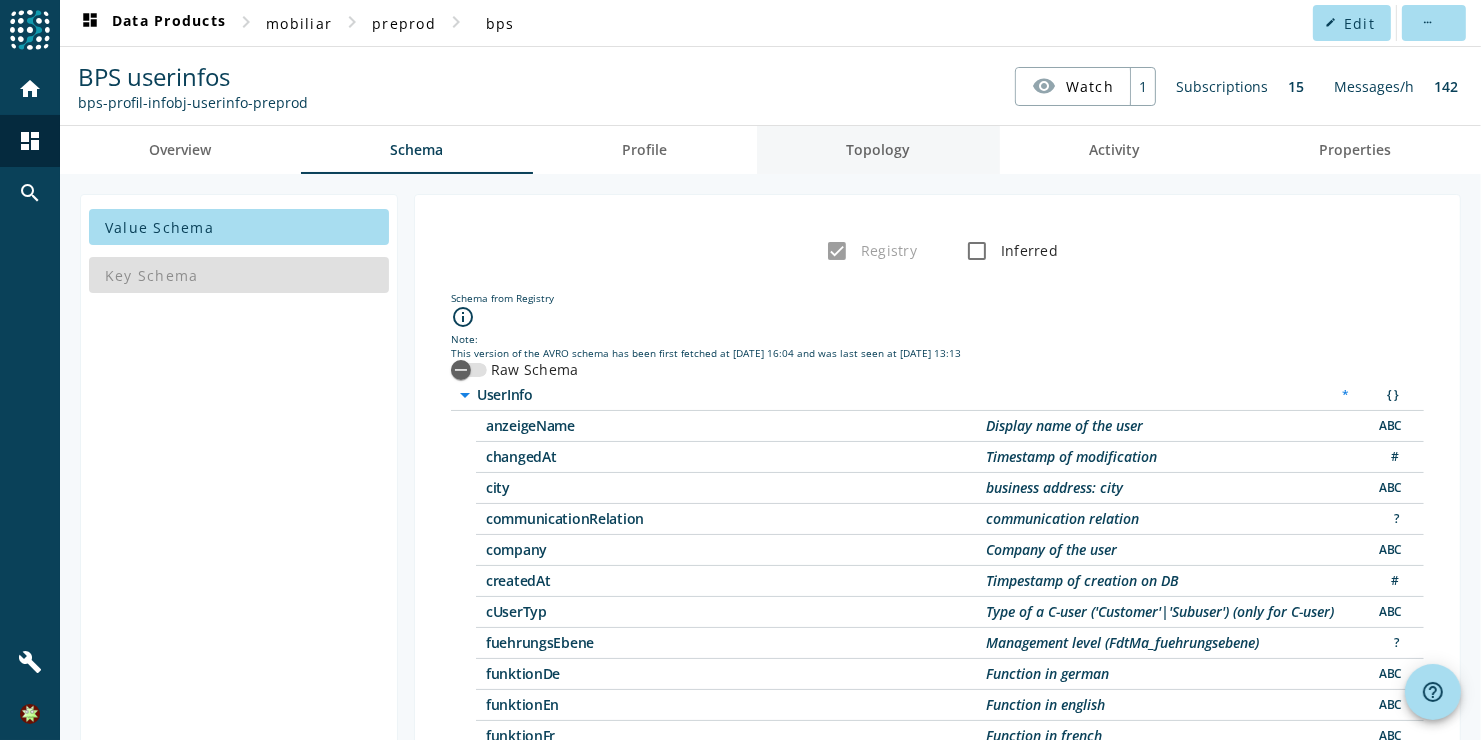 click on "Topology" at bounding box center (879, 150) 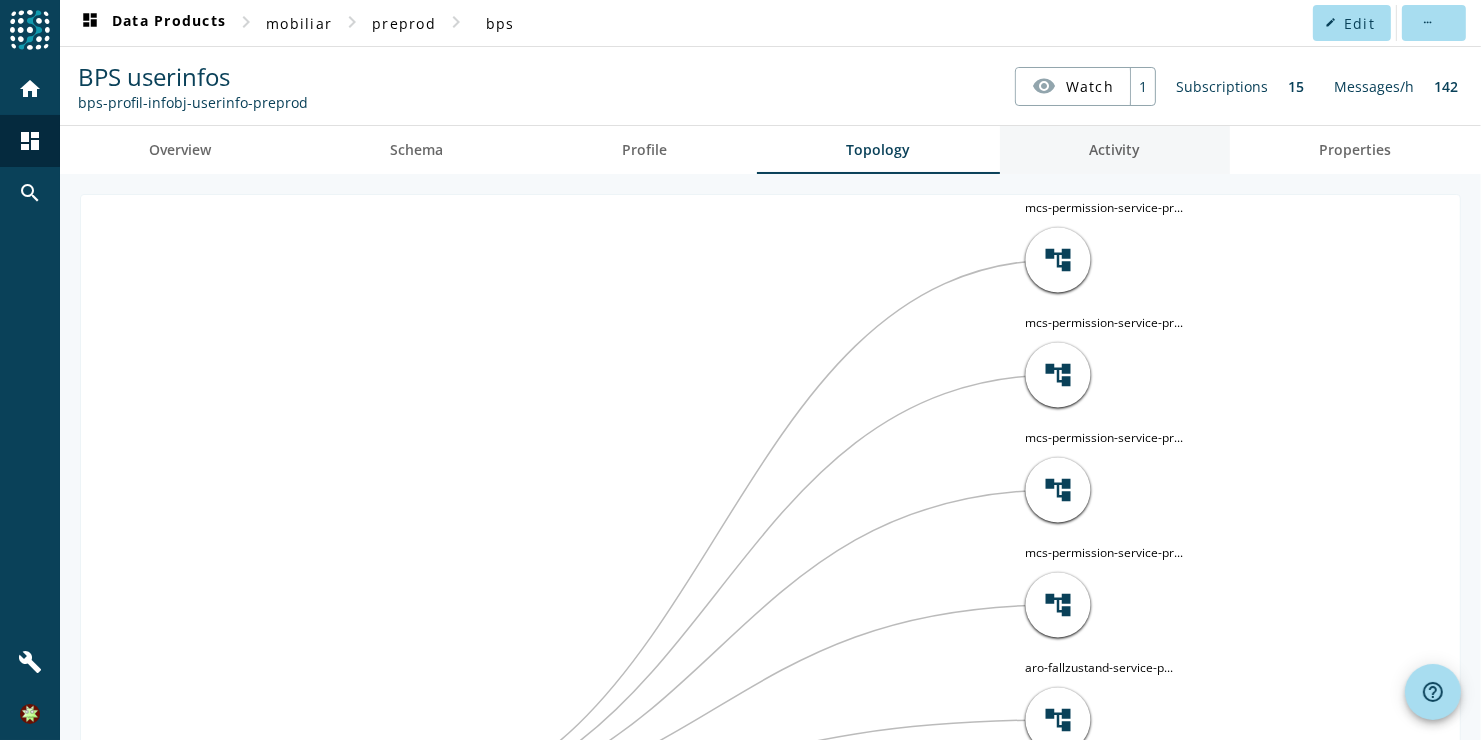 click on "Activity" at bounding box center (1115, 150) 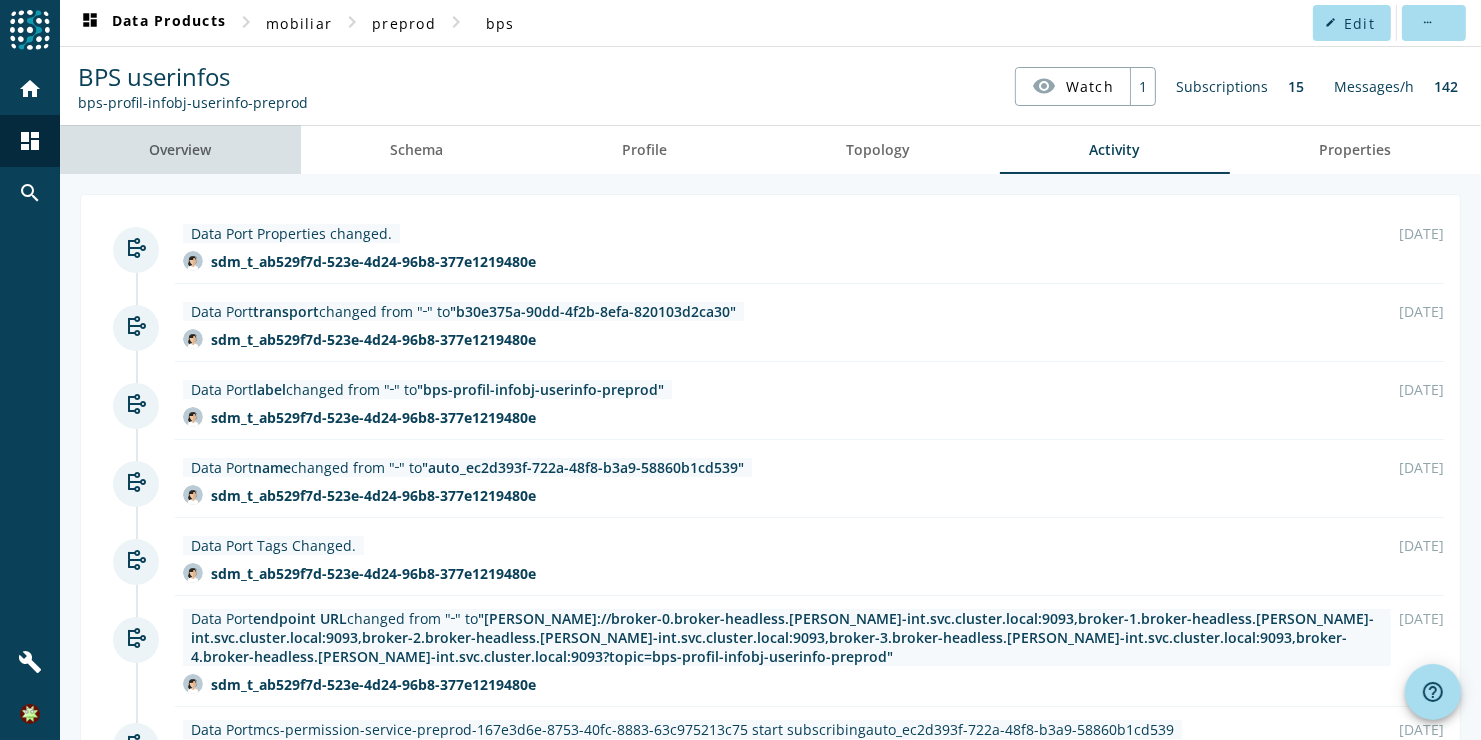 click on "Overview" at bounding box center [180, 150] 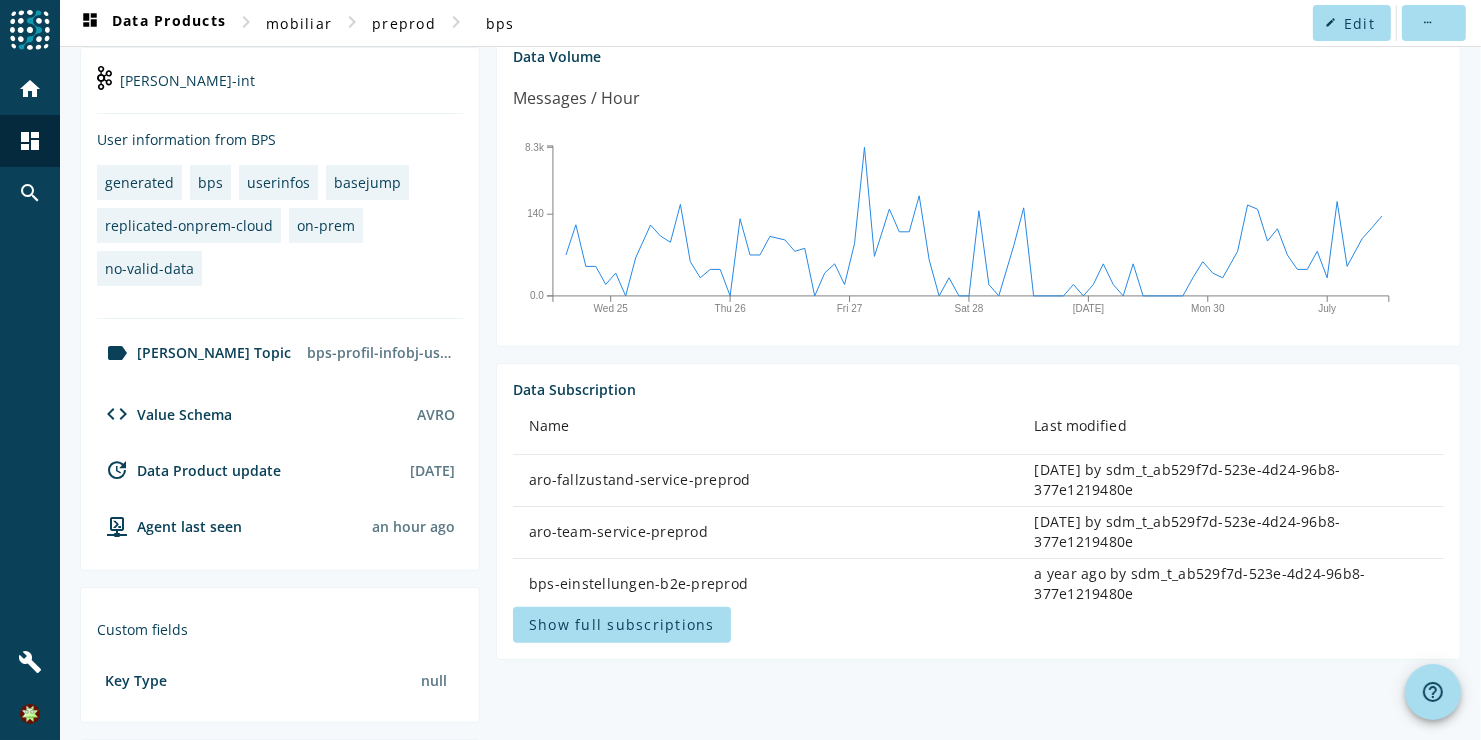 scroll, scrollTop: 500, scrollLeft: 0, axis: vertical 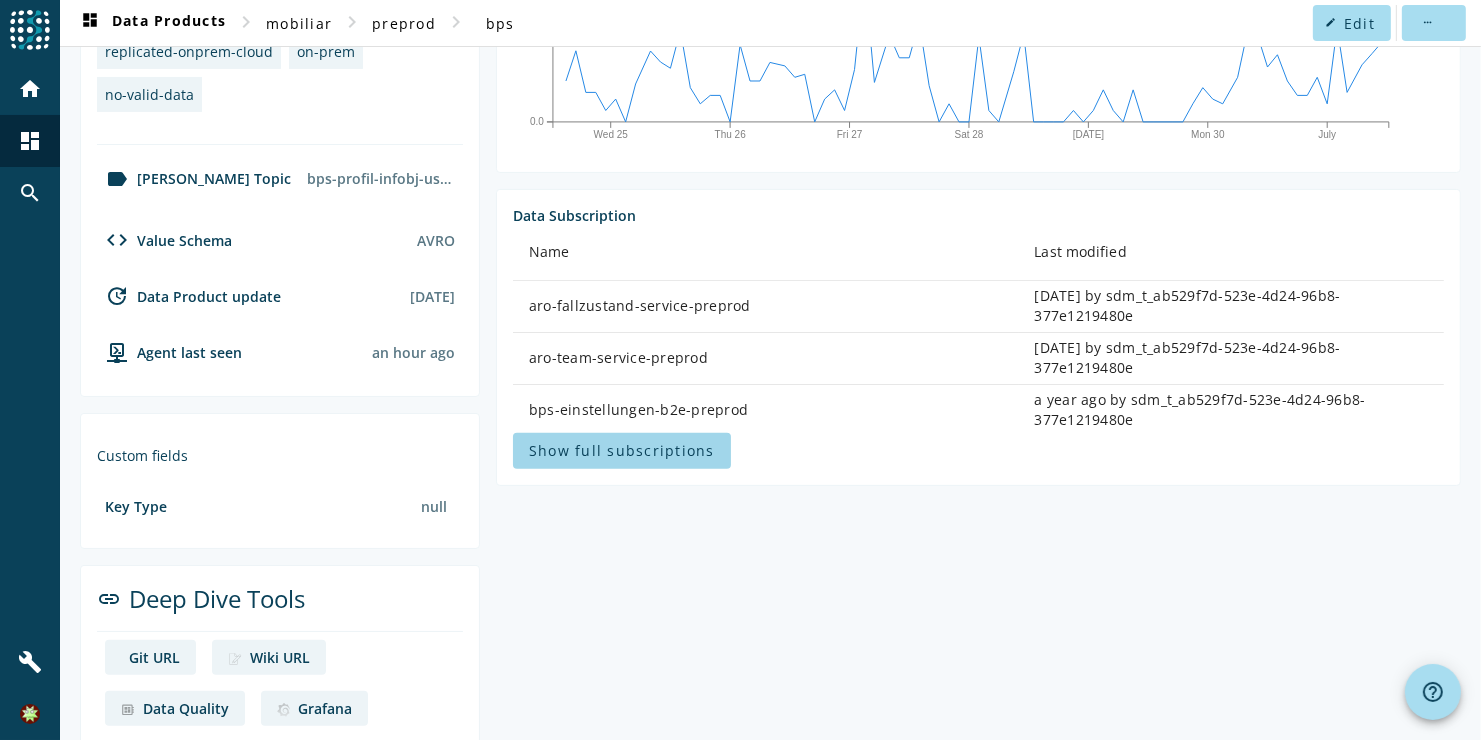 click on "Show full subscriptions" 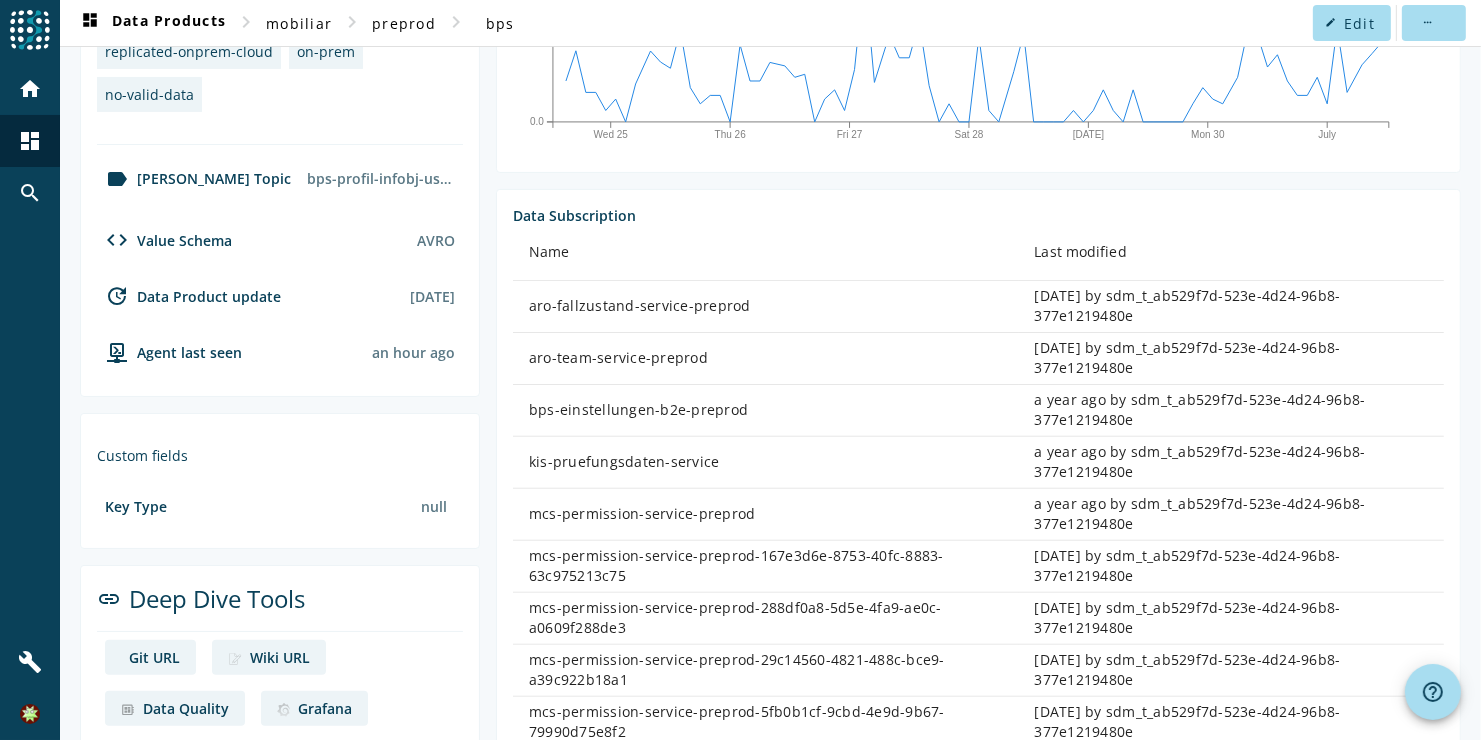 scroll, scrollTop: 915, scrollLeft: 0, axis: vertical 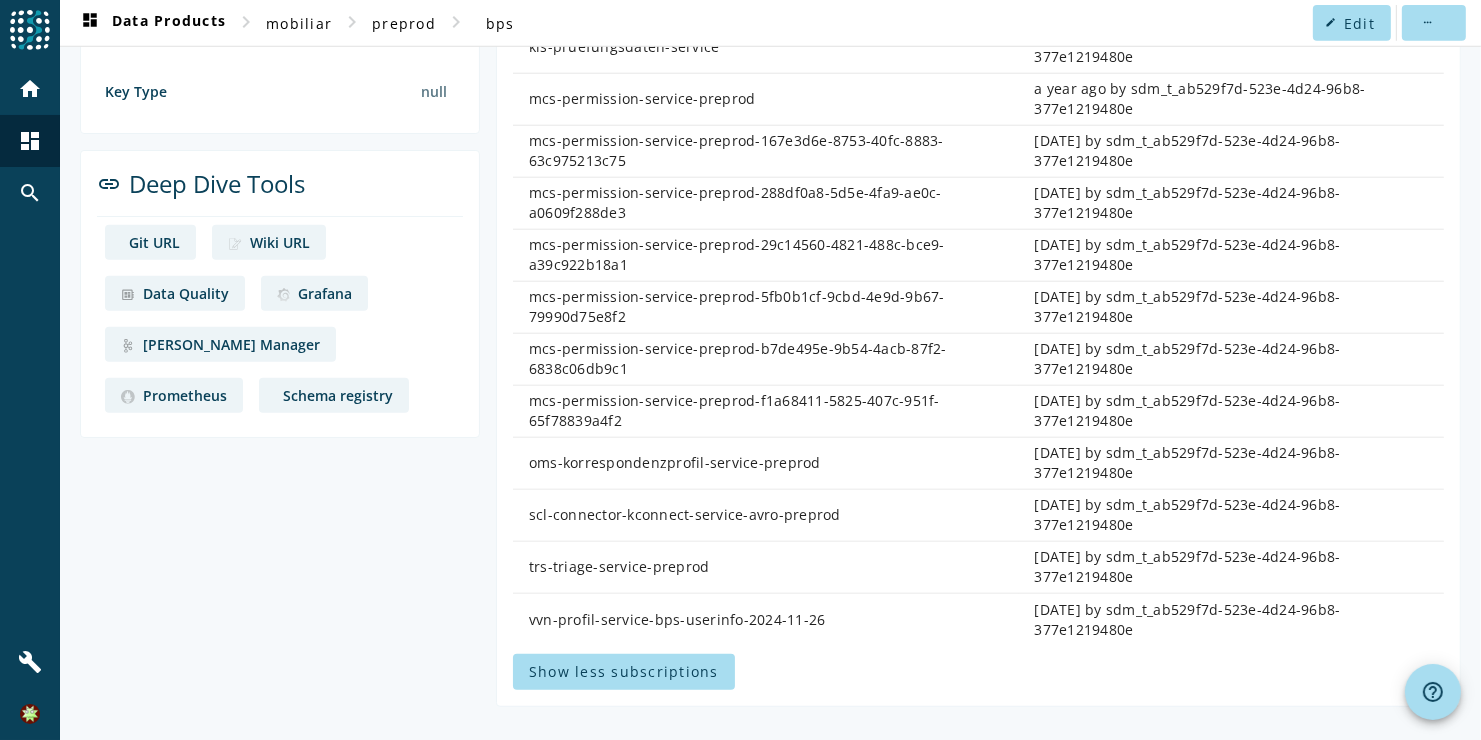 click on "oms-korrespondenzprofil-service-preprod" 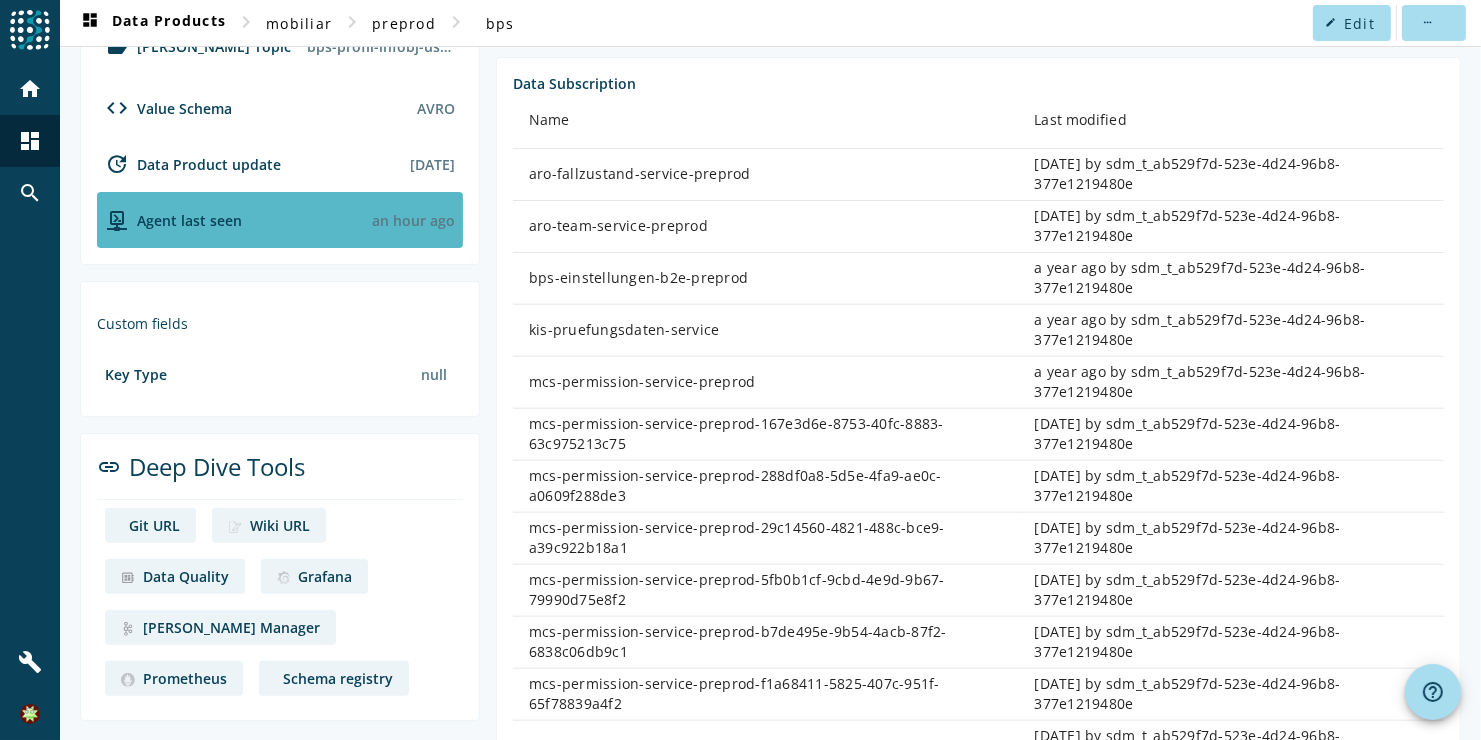 scroll, scrollTop: 615, scrollLeft: 0, axis: vertical 